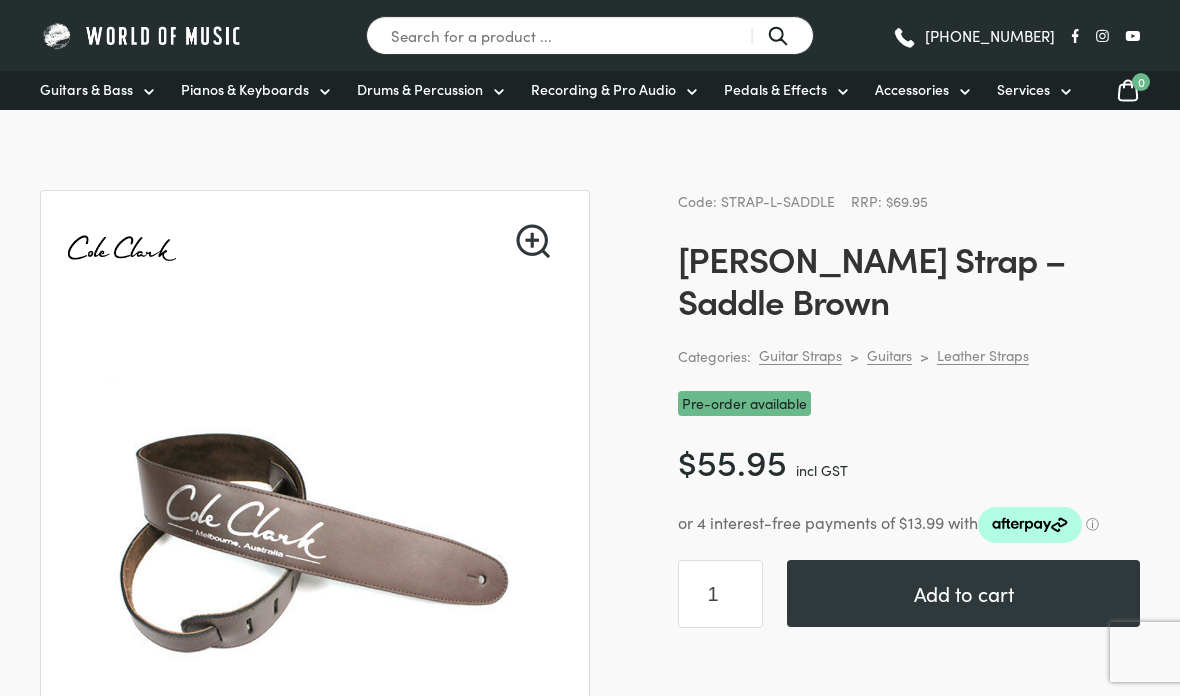 scroll, scrollTop: 0, scrollLeft: 0, axis: both 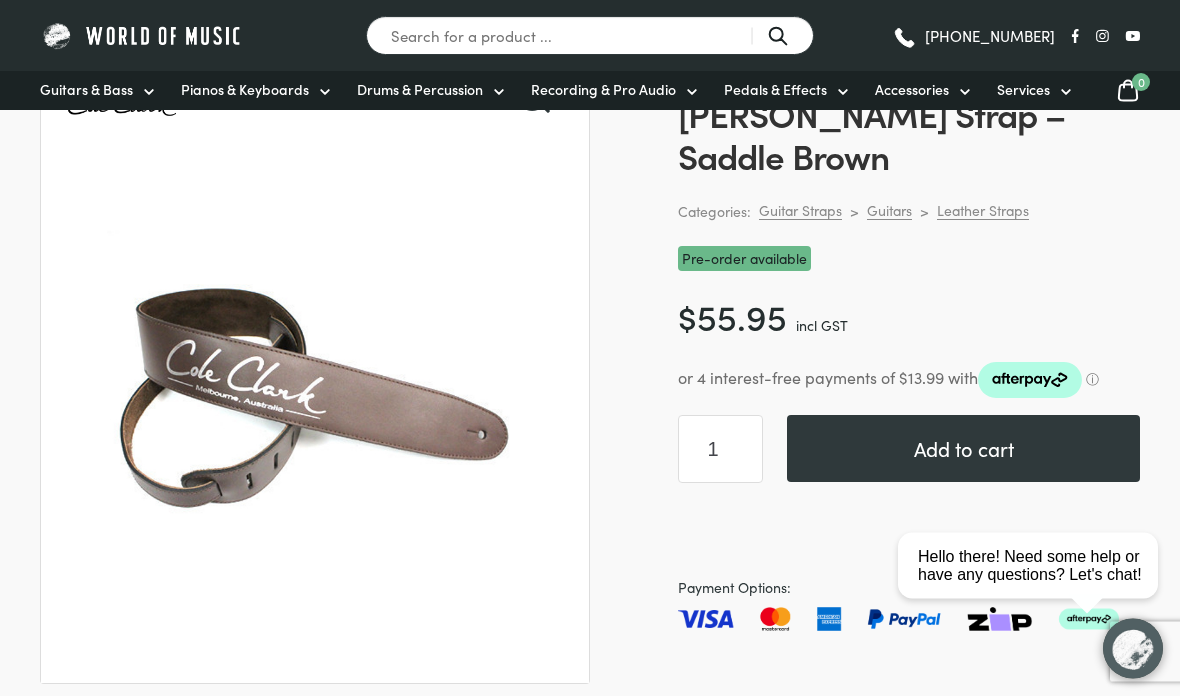 click on "Add to cart" at bounding box center (963, 449) 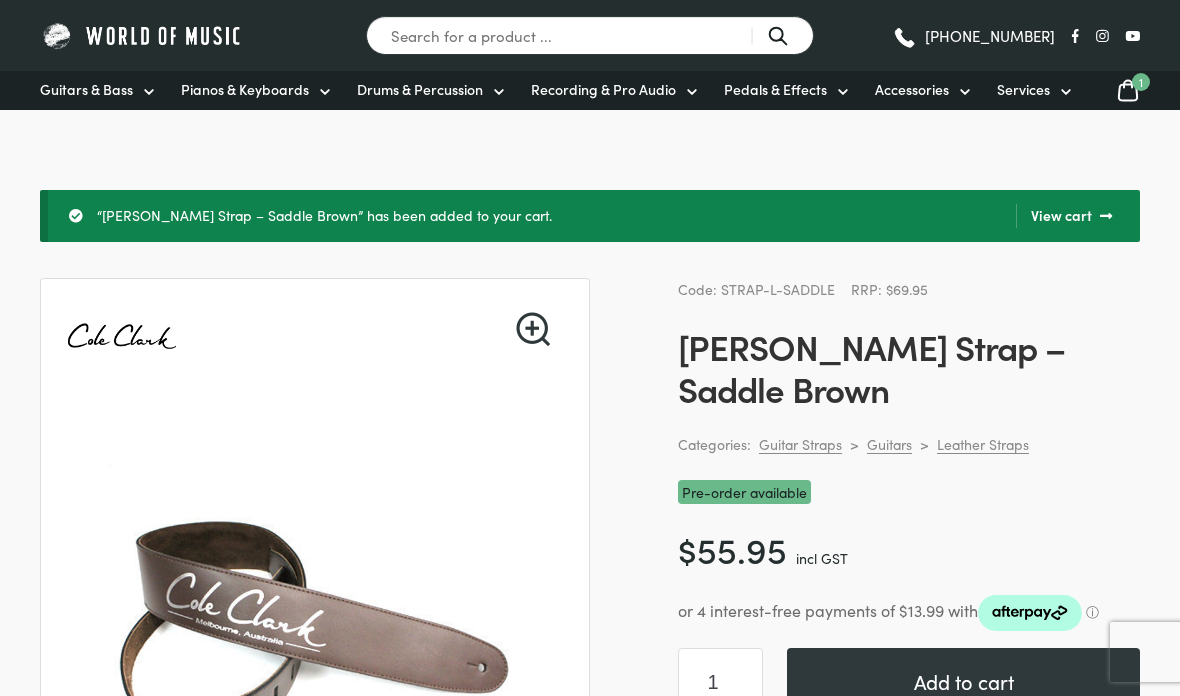 scroll, scrollTop: 0, scrollLeft: 0, axis: both 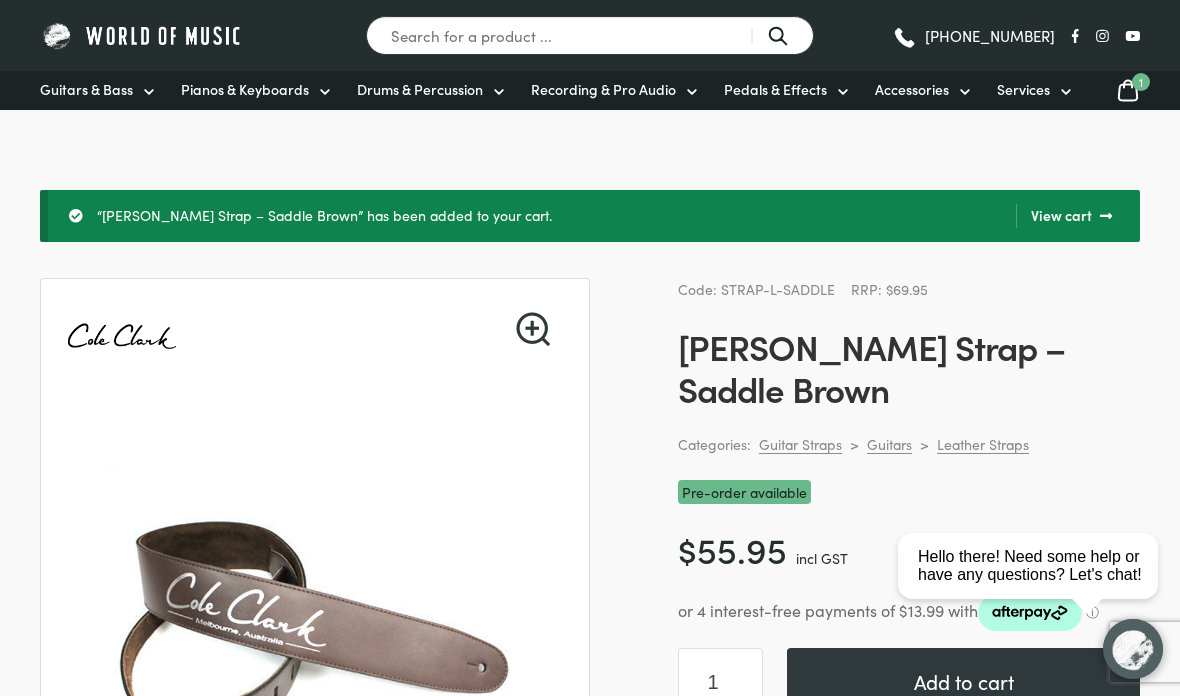 click 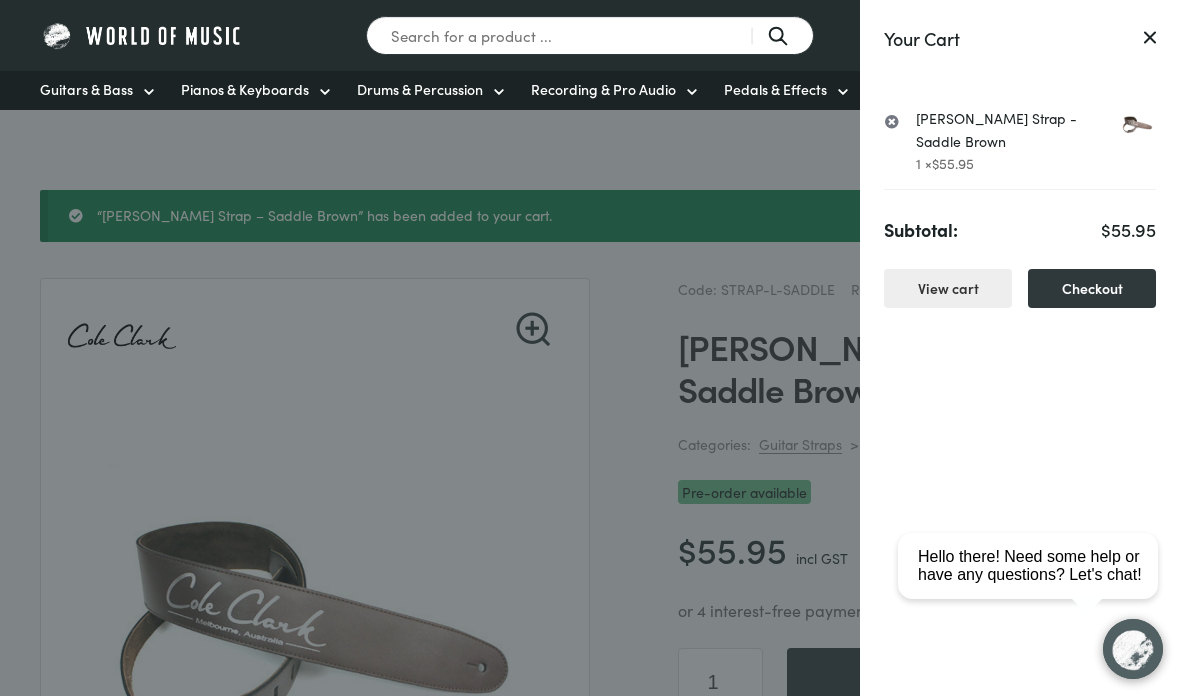 click on "Checkout" at bounding box center (1092, 288) 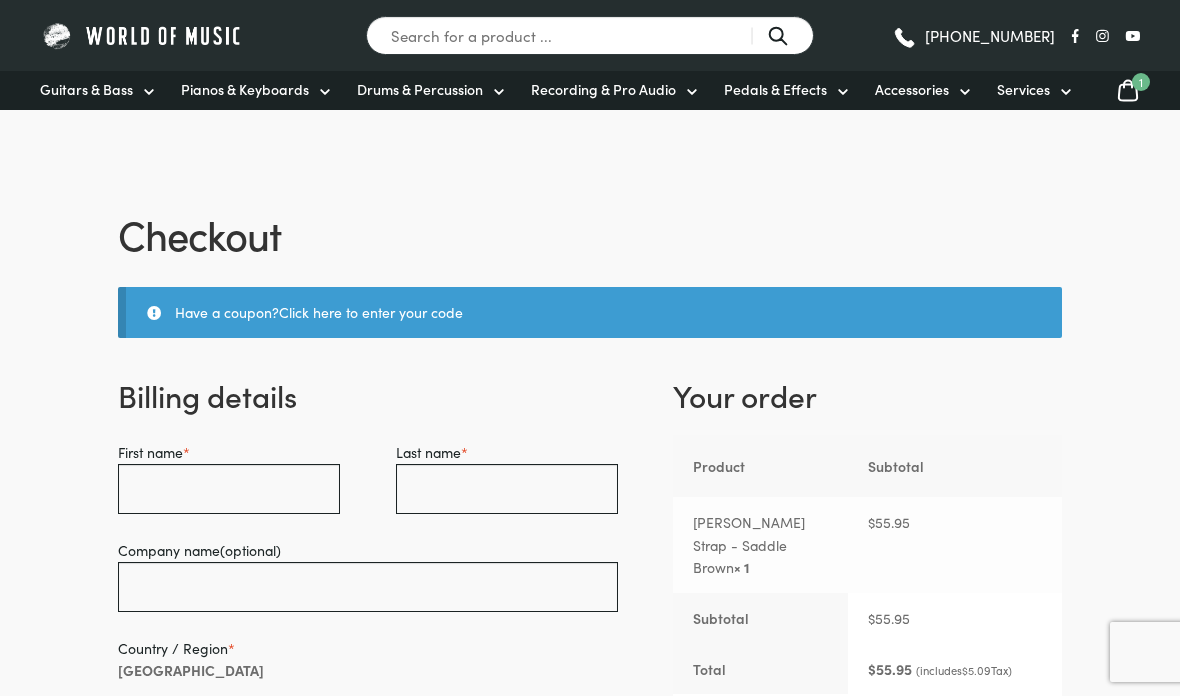 select on "VIC" 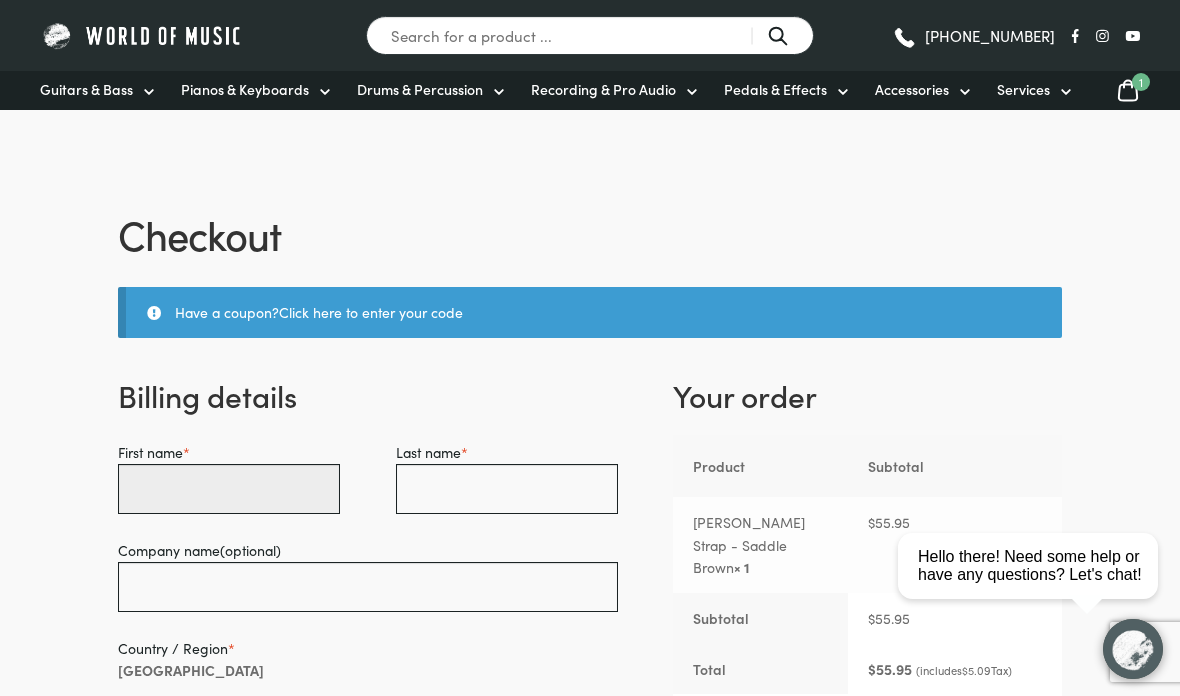 click on "First name  *" at bounding box center (229, 489) 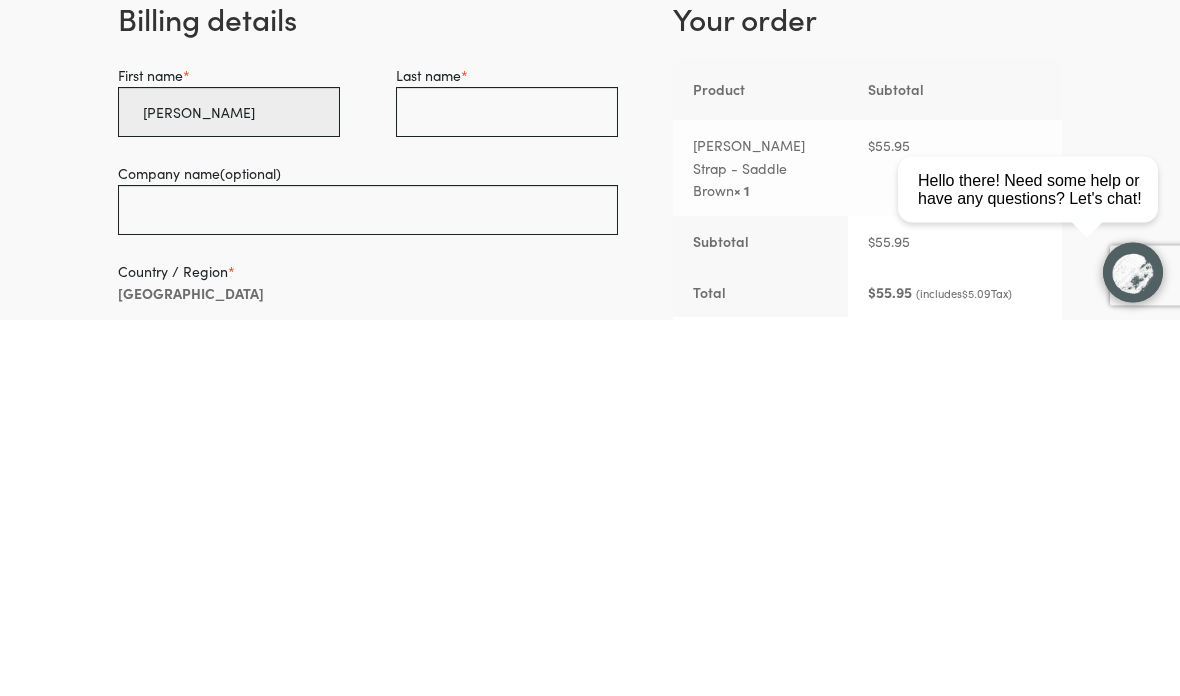 type on "Bernard" 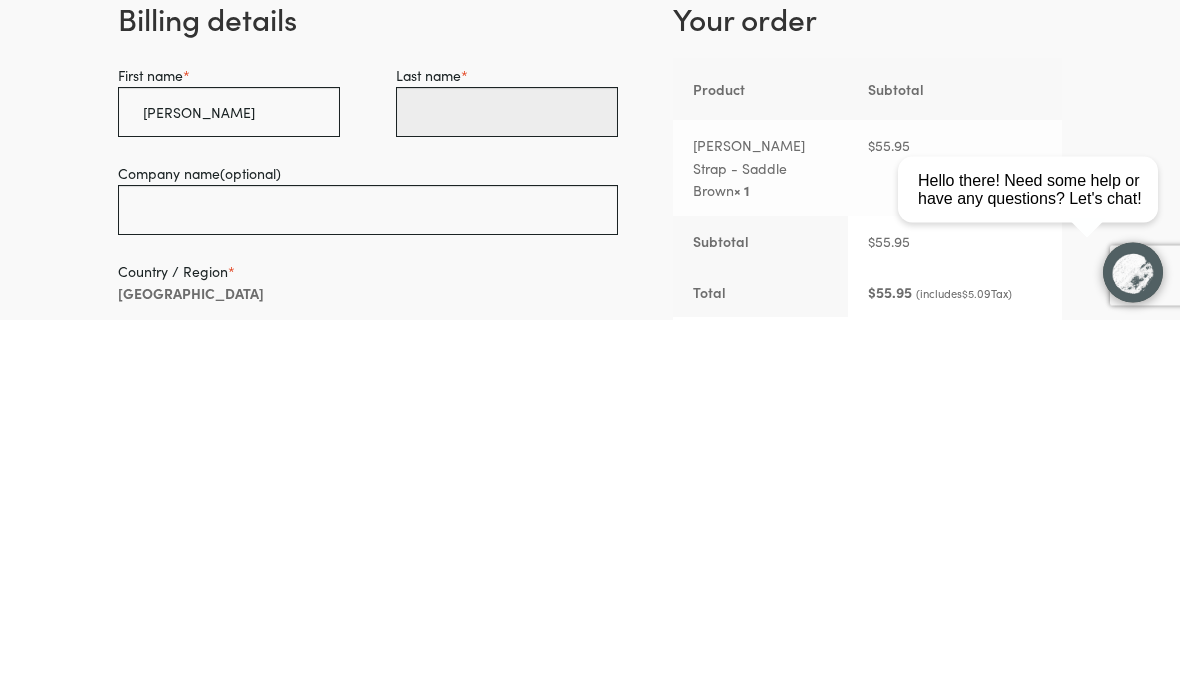 click on "Last name  *" at bounding box center [507, 489] 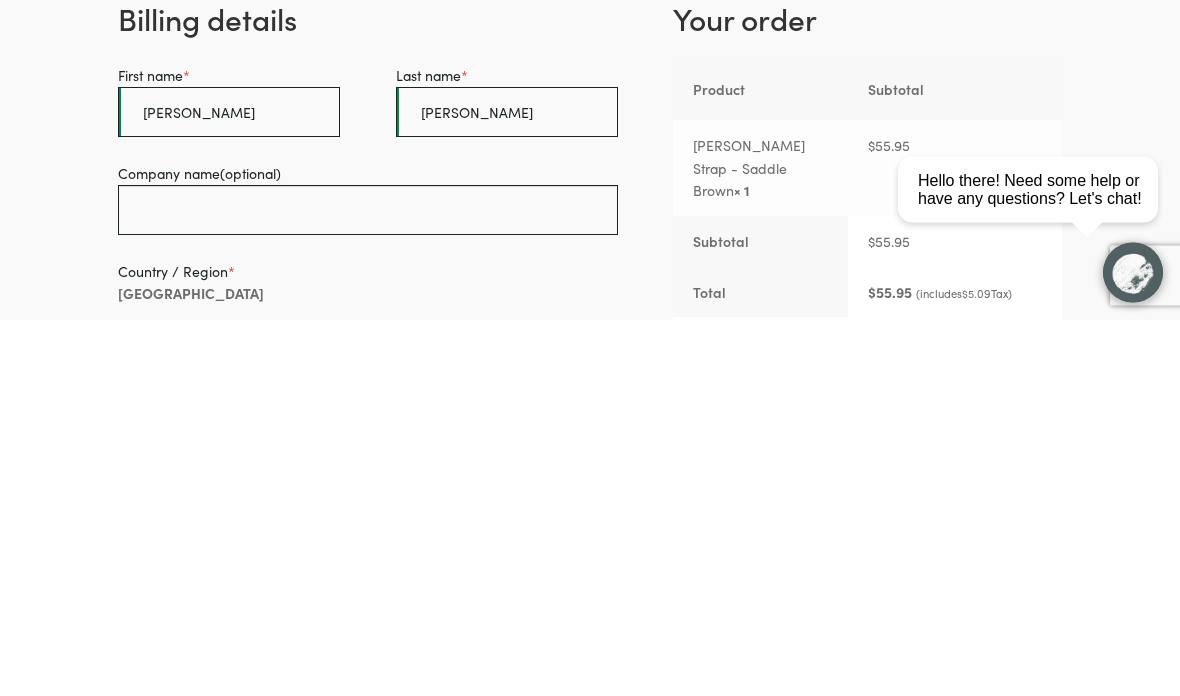 scroll, scrollTop: 377, scrollLeft: 0, axis: vertical 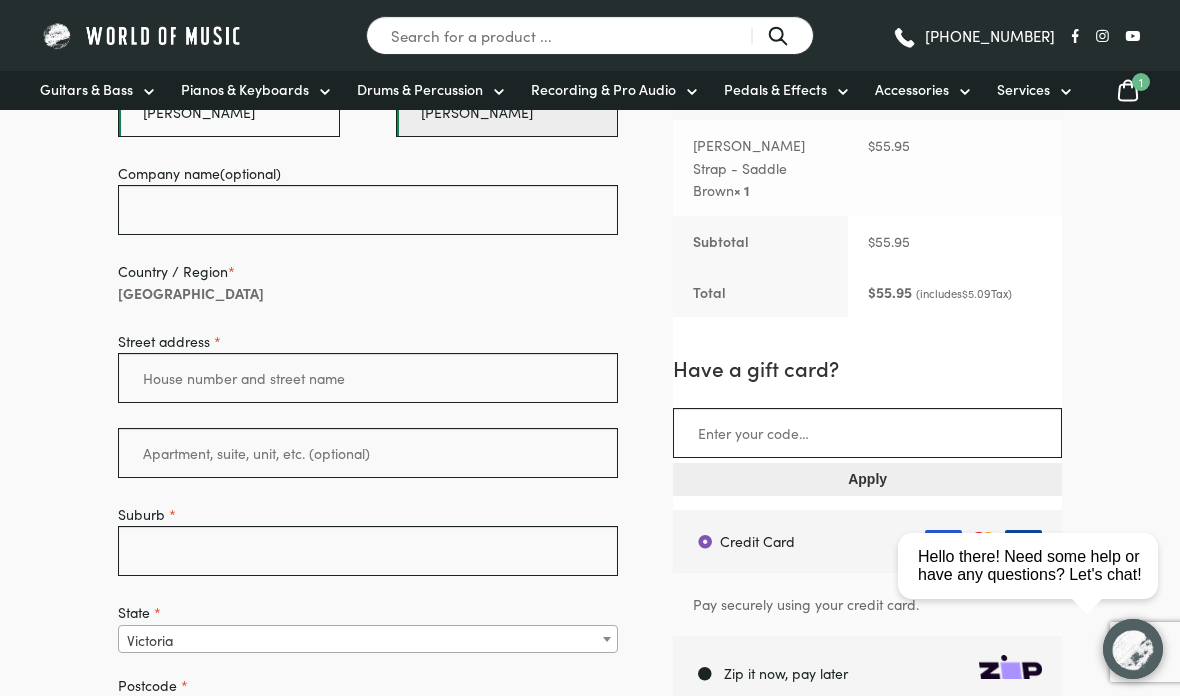 type on "Monagle" 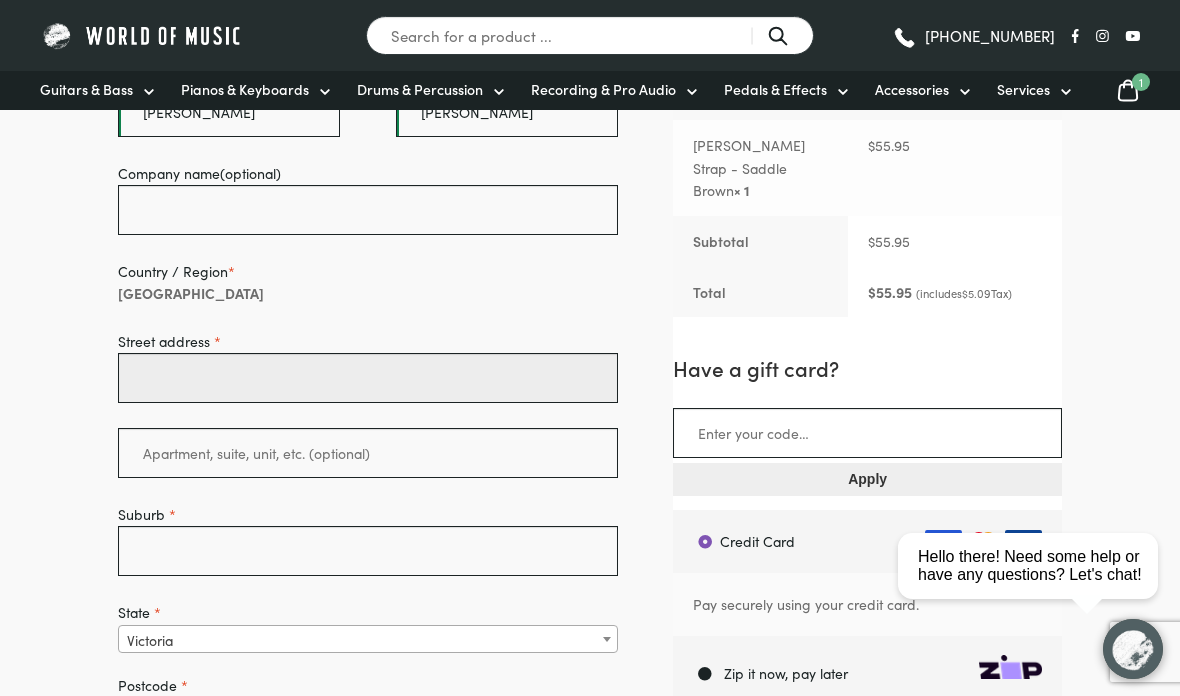 click on "Street address   *" at bounding box center (368, 378) 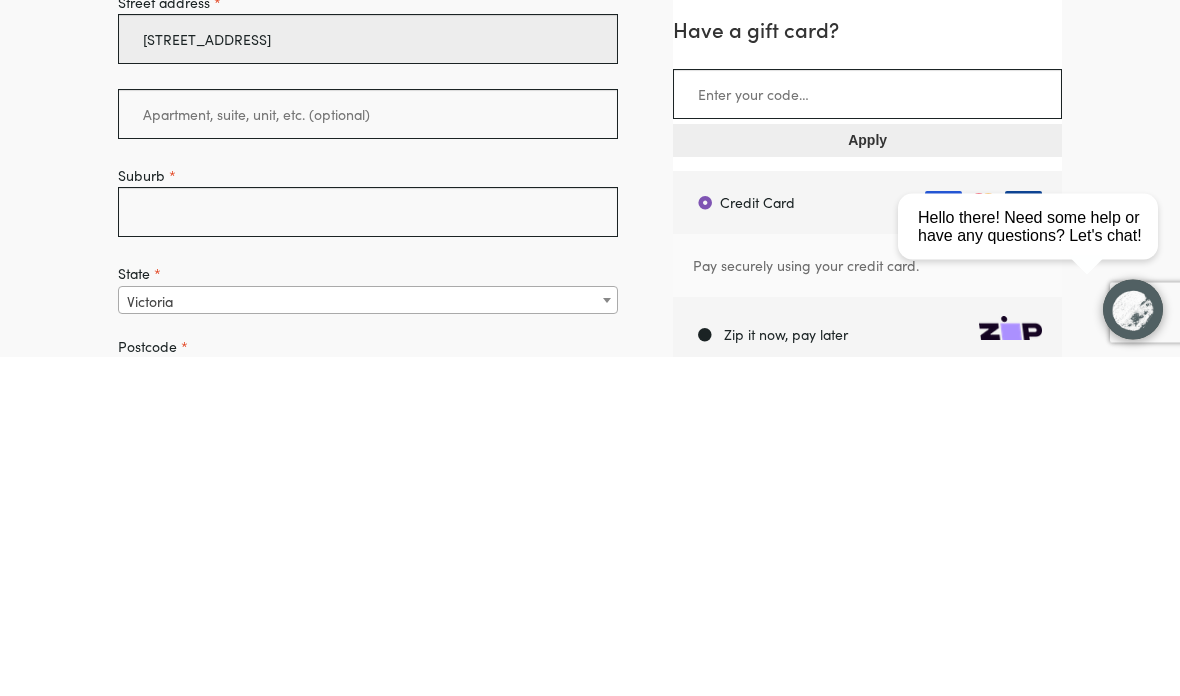type on "26 Hopetoun Rd" 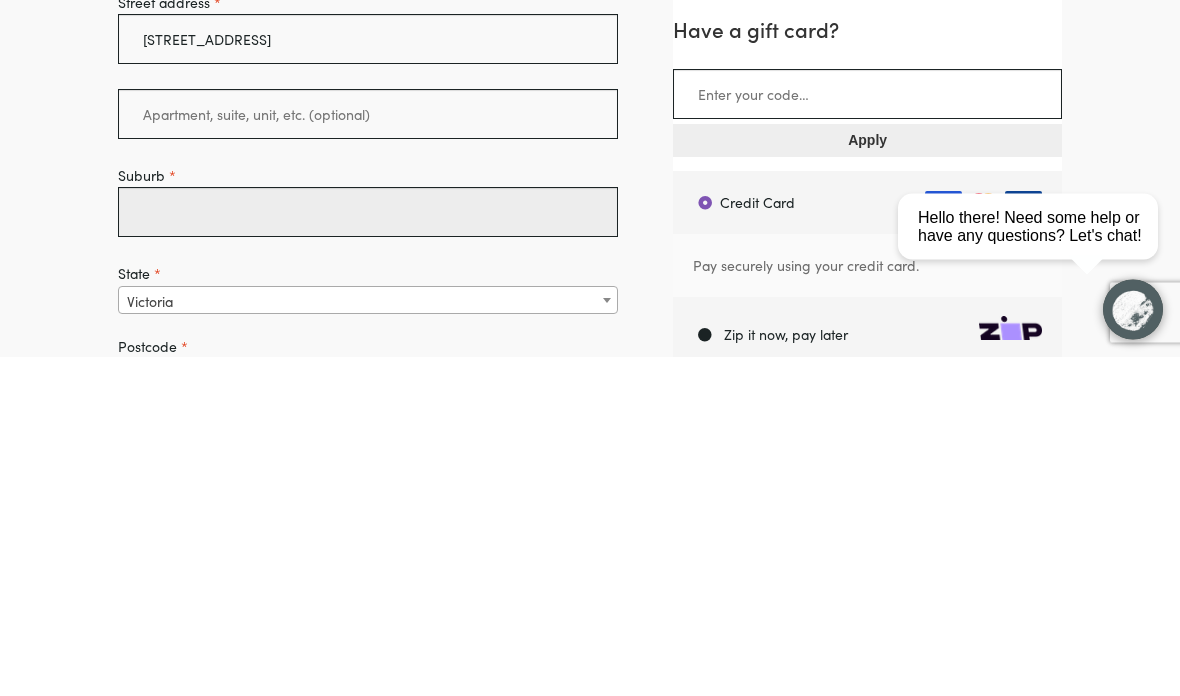 click on "Suburb   *" at bounding box center (368, 552) 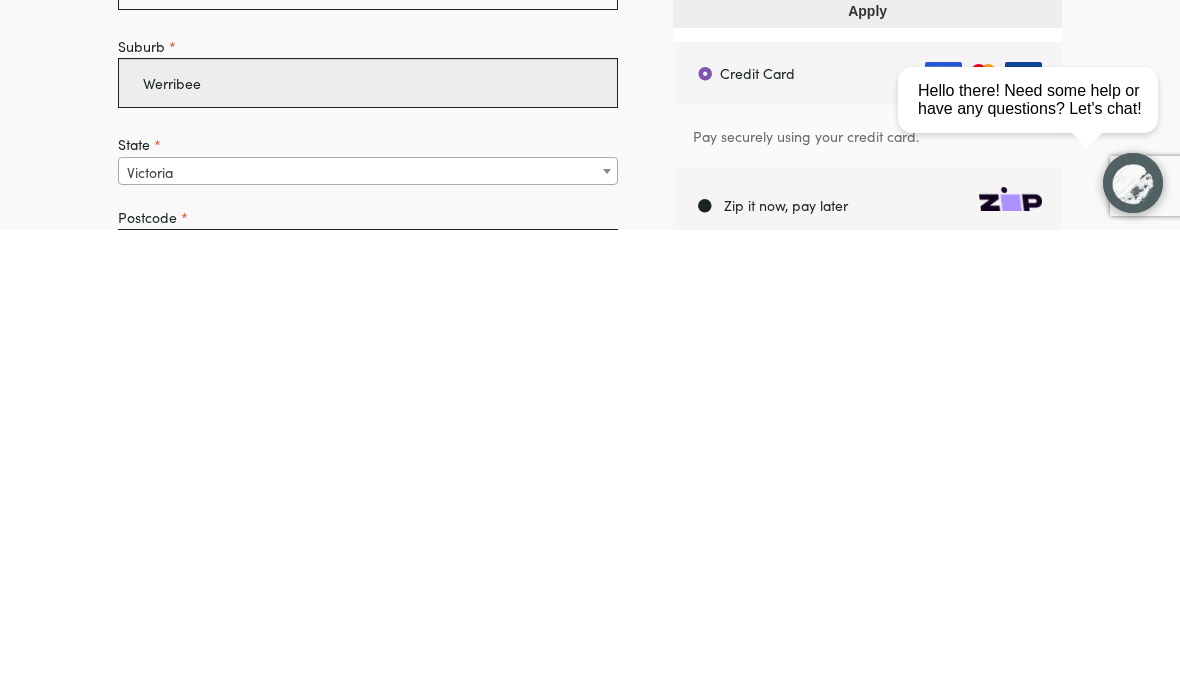 scroll, scrollTop: 379, scrollLeft: 0, axis: vertical 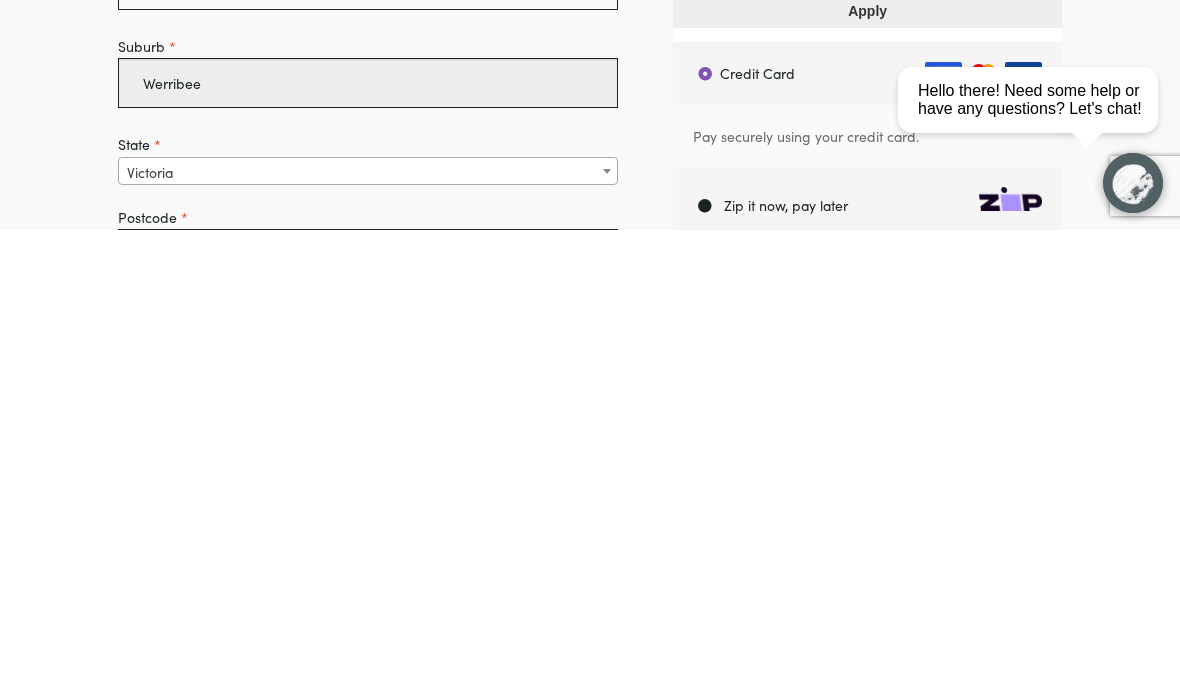 type on "Werribee" 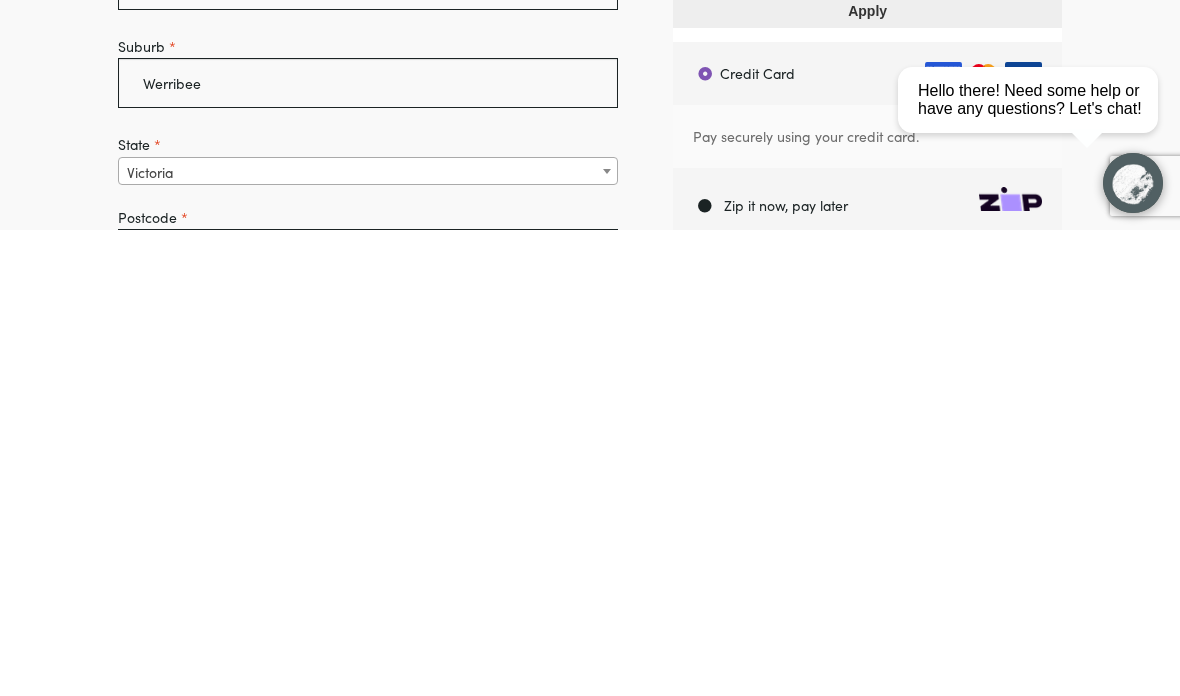 click on "Postcode   *" at bounding box center [368, 720] 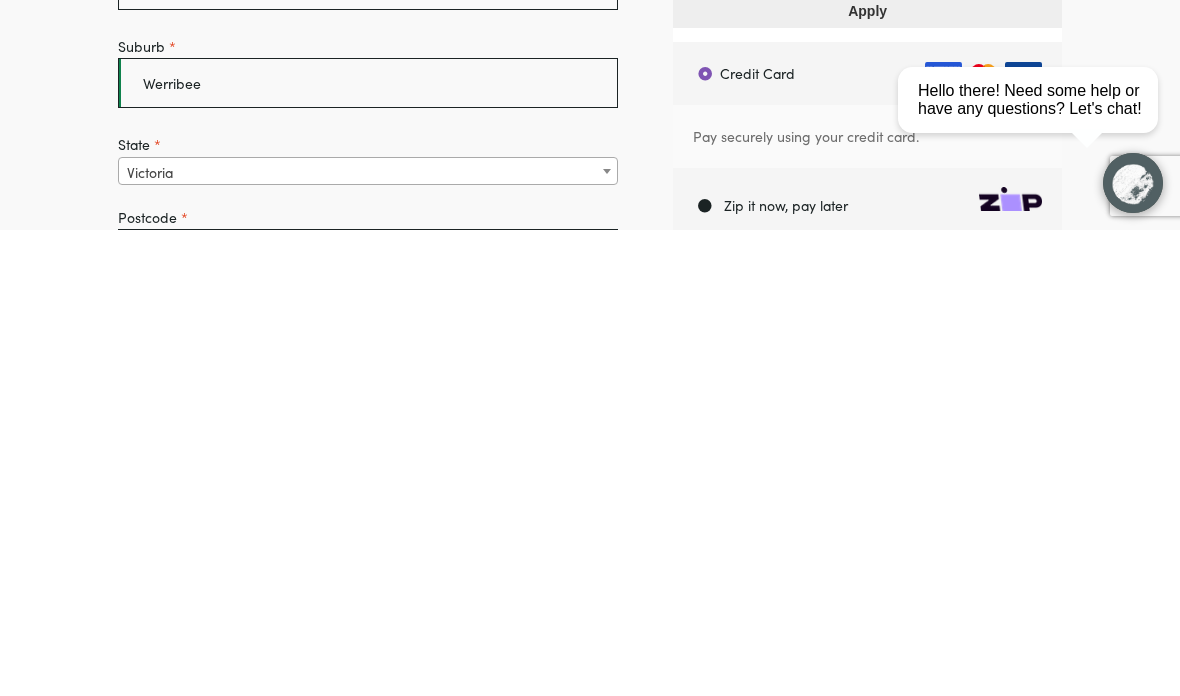 scroll, scrollTop: 495, scrollLeft: 0, axis: vertical 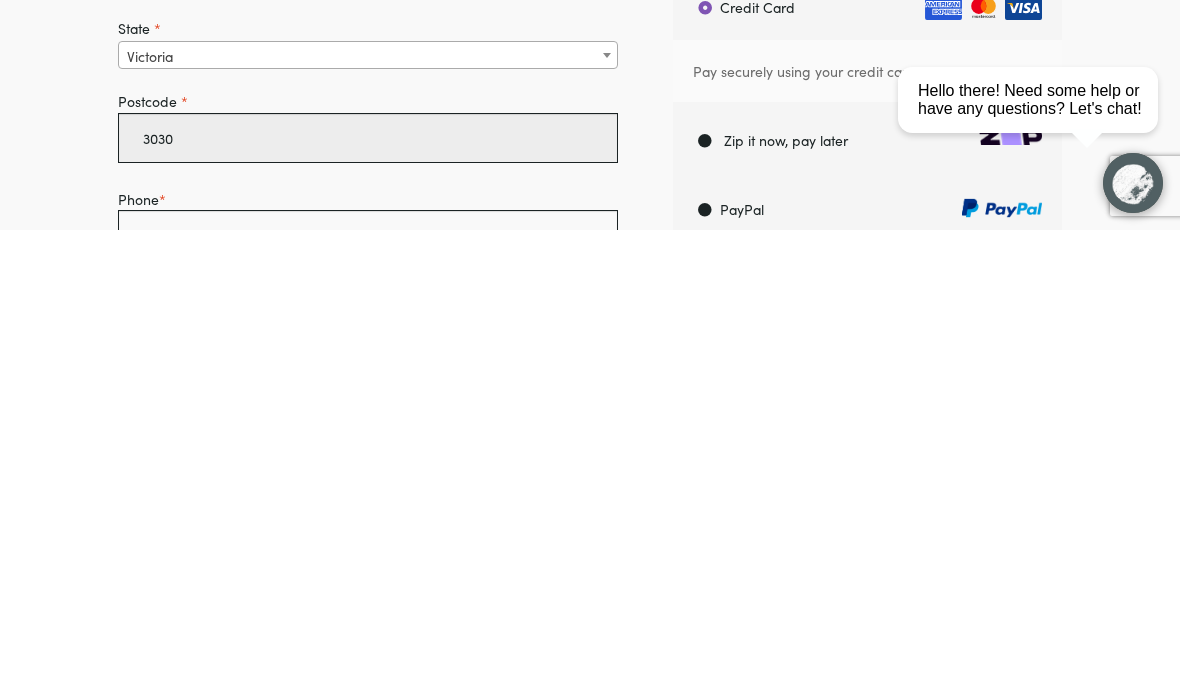 type on "3030" 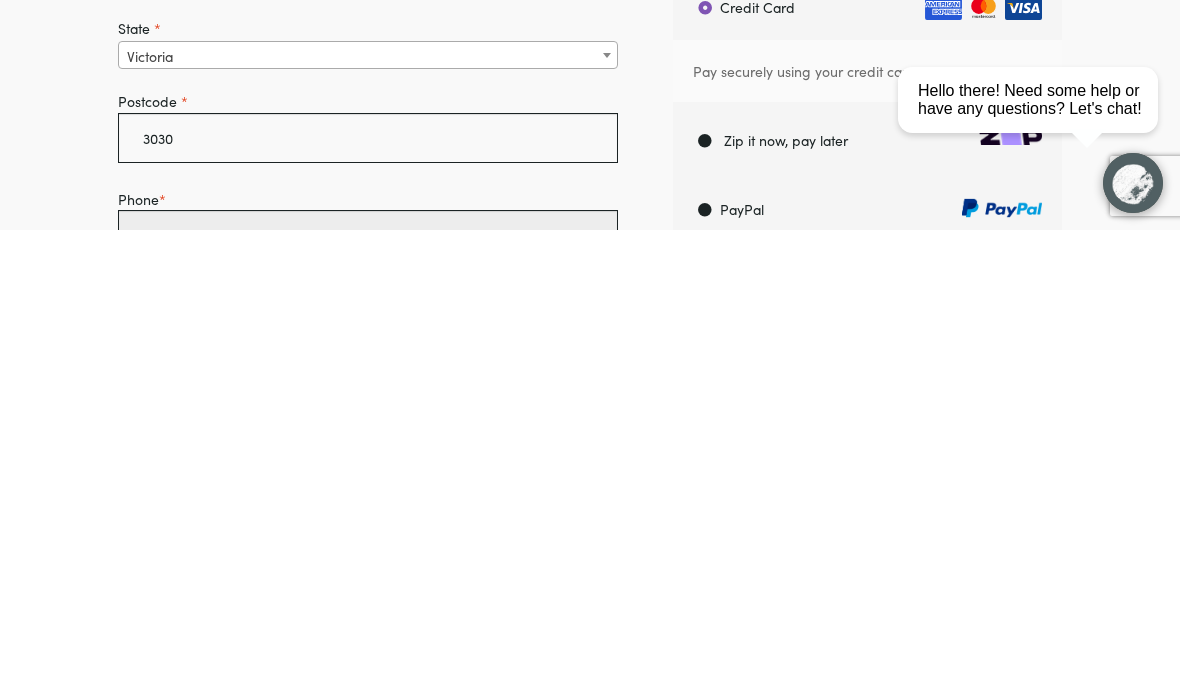 click on "Phone  *" at bounding box center [368, 701] 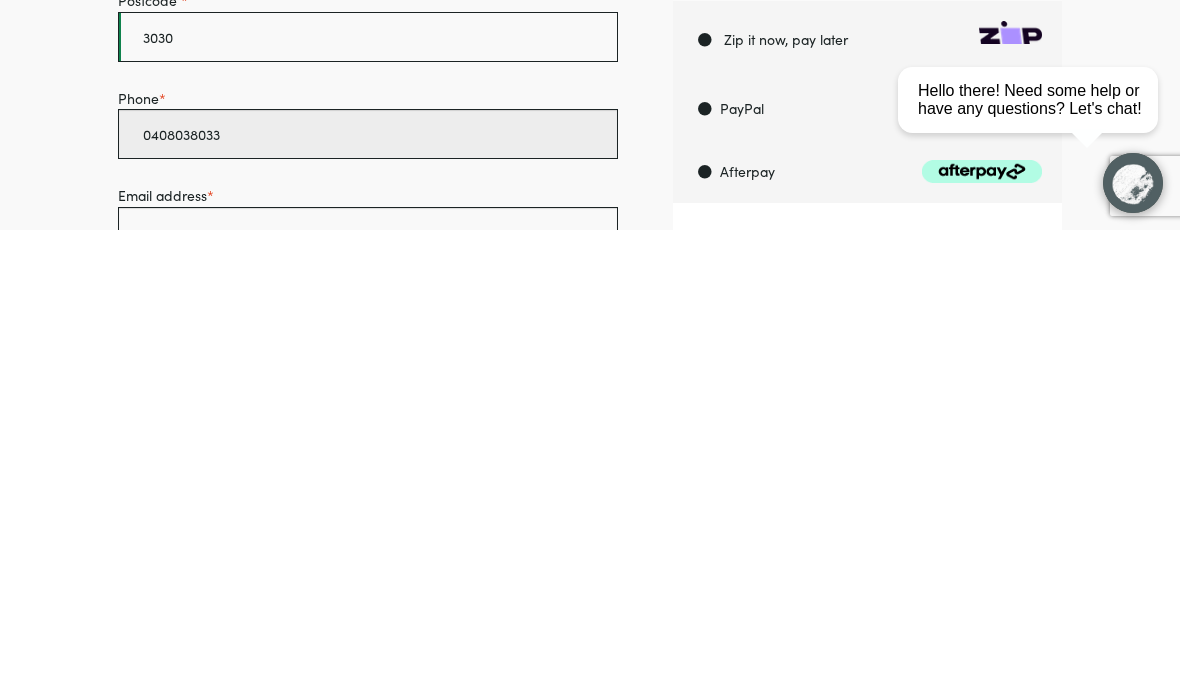 type on "0408038033" 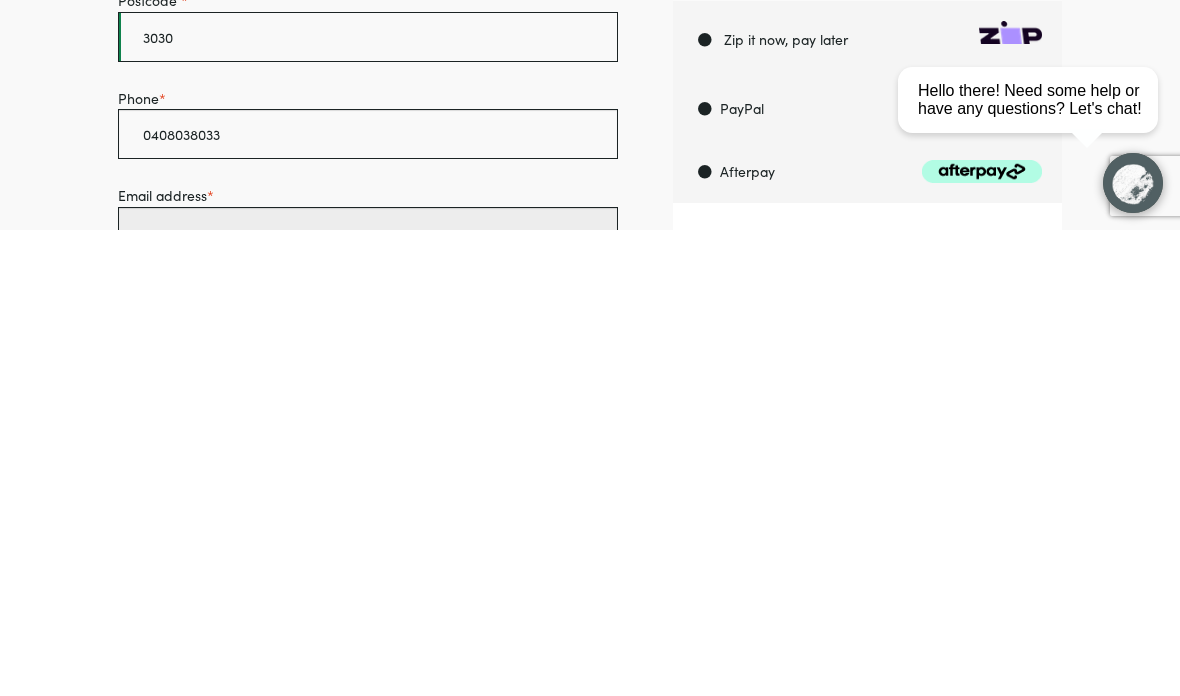 click on "Email address  *" at bounding box center [368, 698] 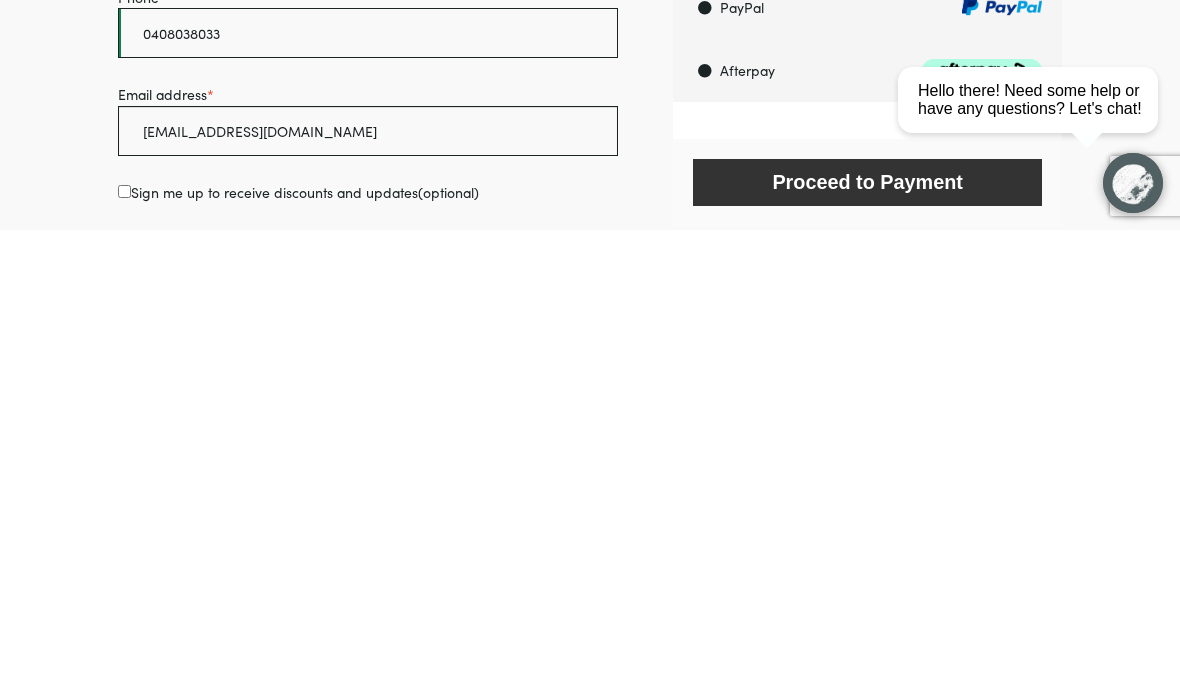 scroll, scrollTop: 1164, scrollLeft: 0, axis: vertical 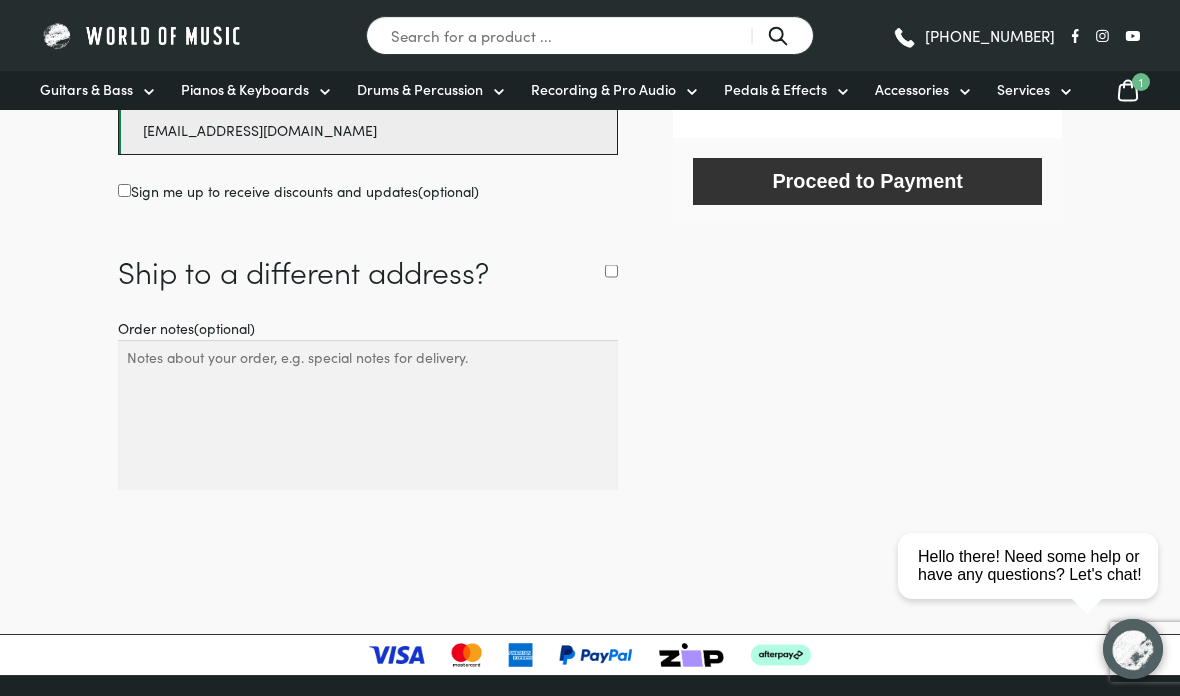type on "brmonagle@gmail.com" 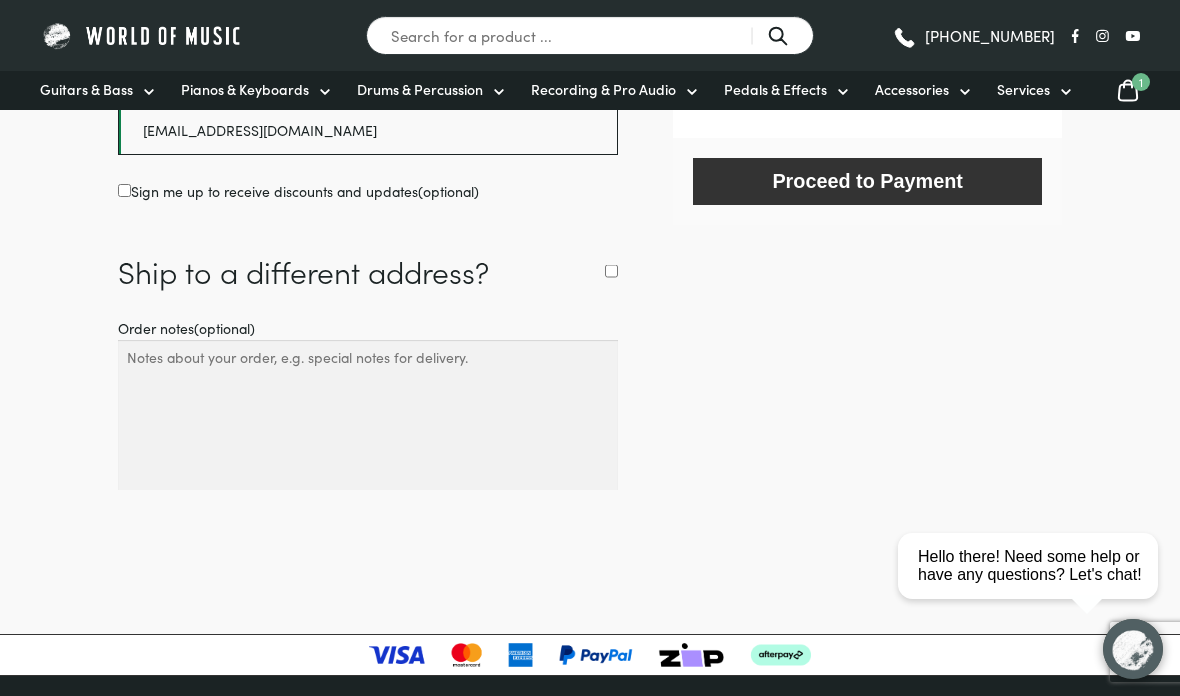 click on "Proceed to Payment" at bounding box center [867, 181] 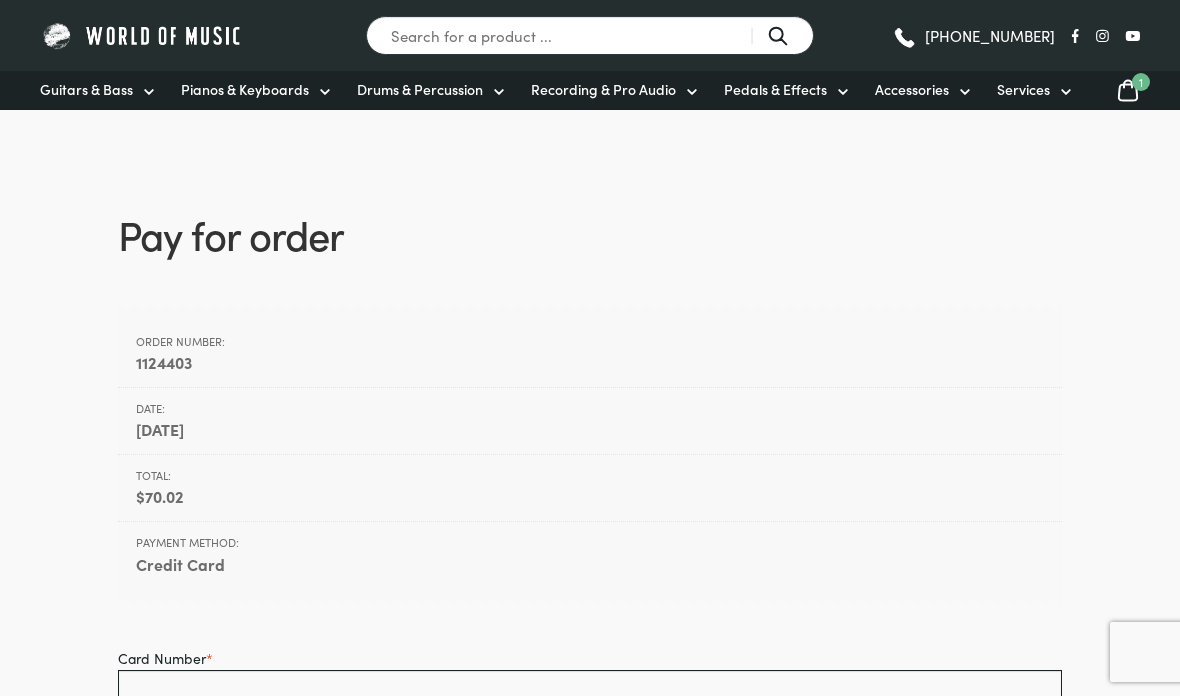scroll, scrollTop: 0, scrollLeft: 0, axis: both 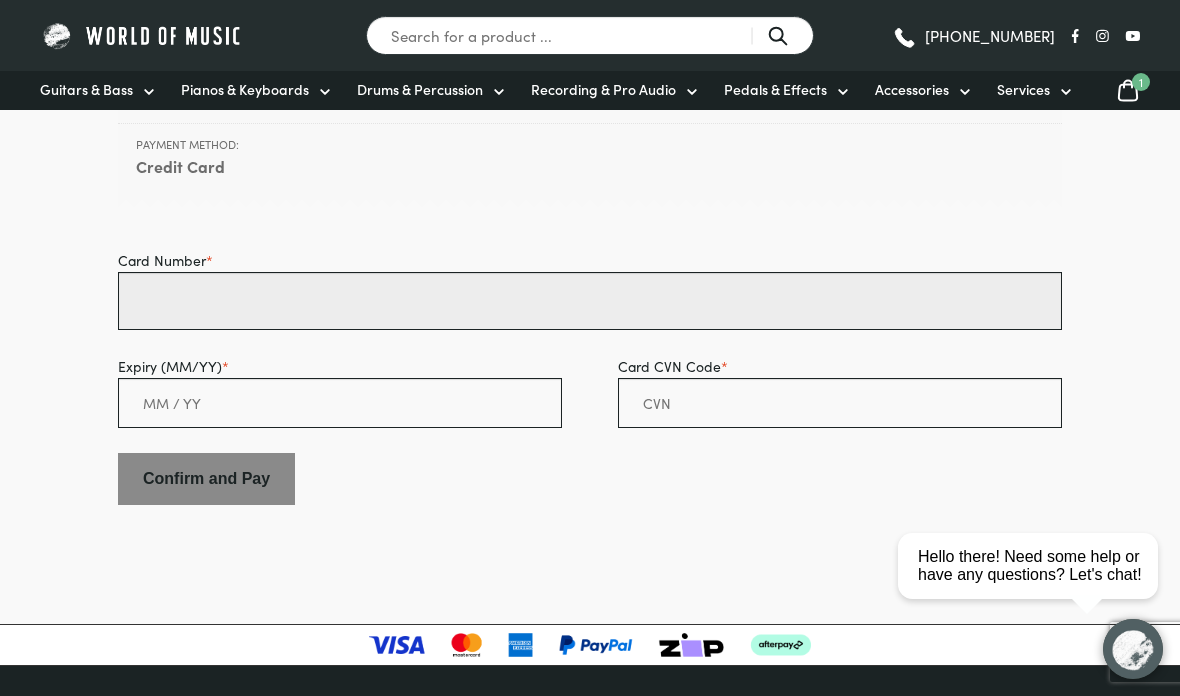 click on "Card Number *" at bounding box center (590, 301) 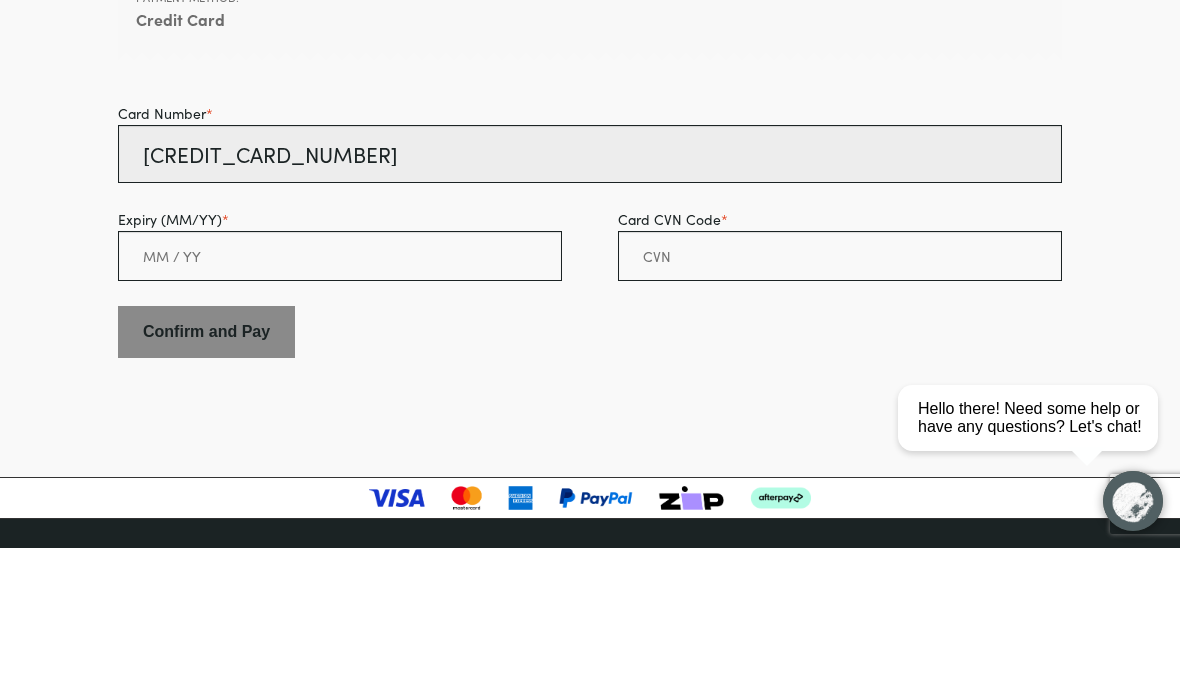 type on "4434 6000 0482 5829" 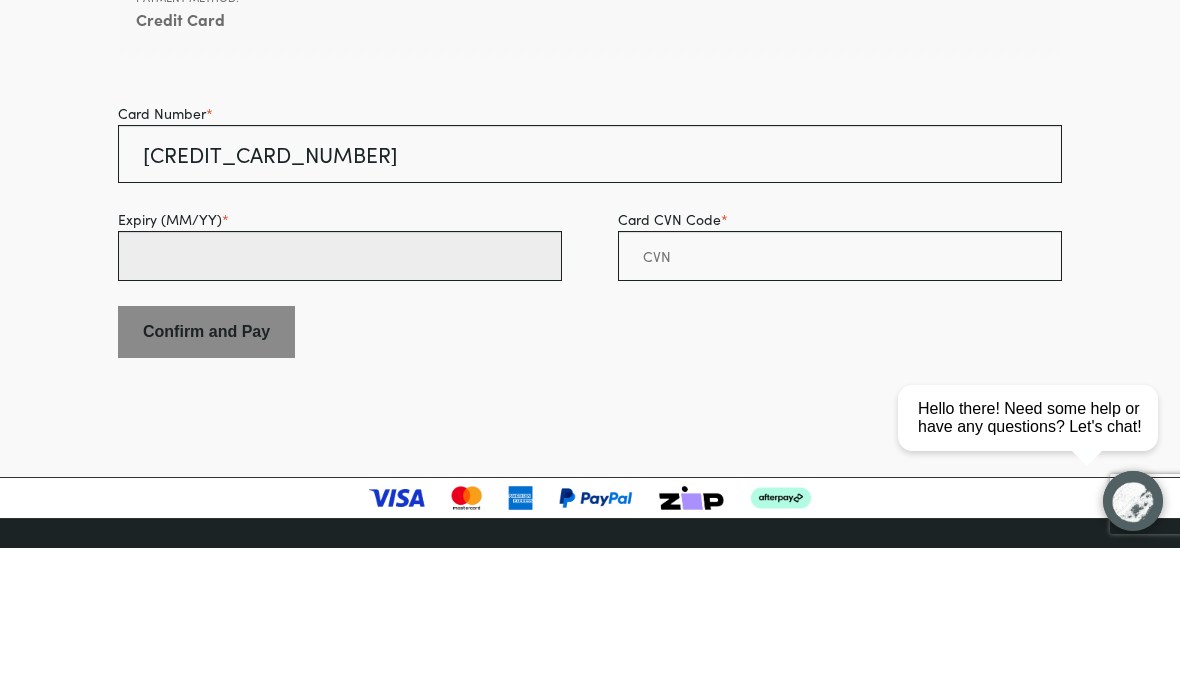 click on "Expiry (MM/YY) *" at bounding box center [340, 404] 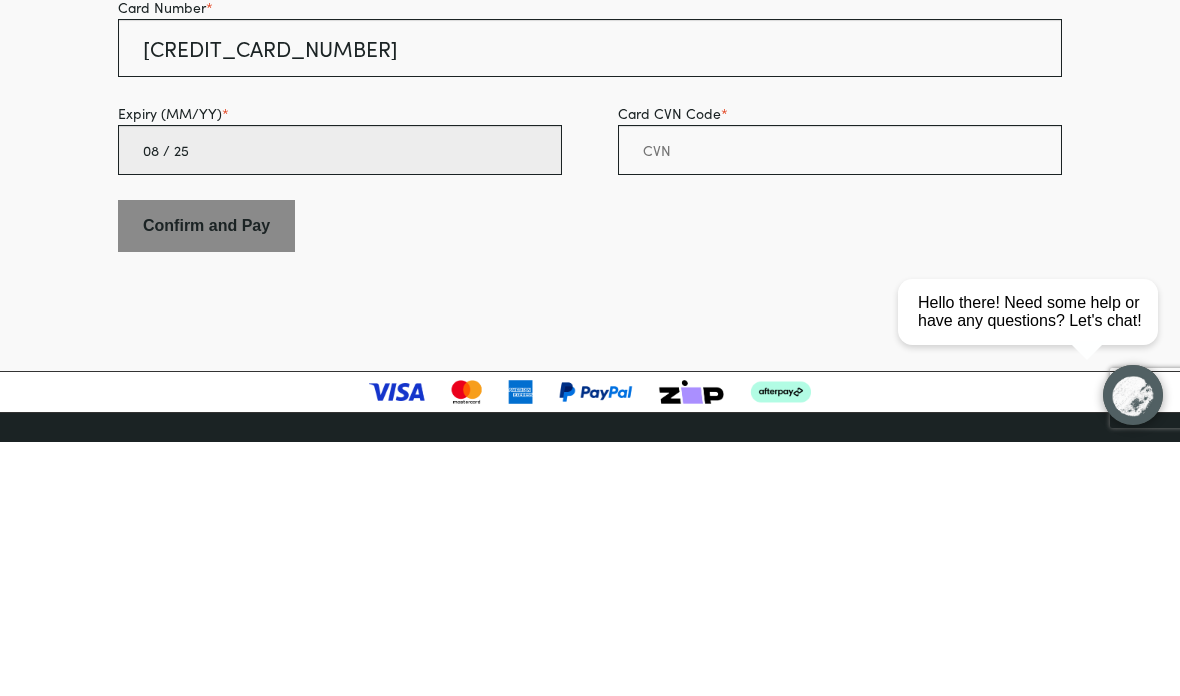 type on "08 / 25" 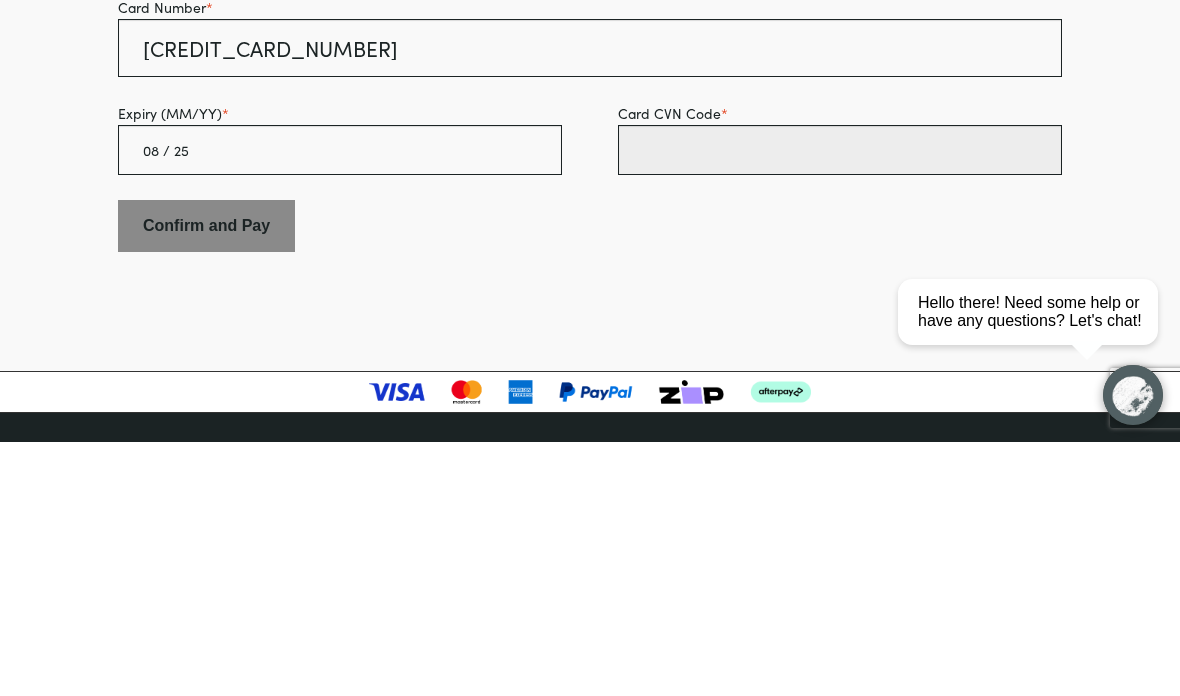 click on "Card CVN Code *" at bounding box center [840, 404] 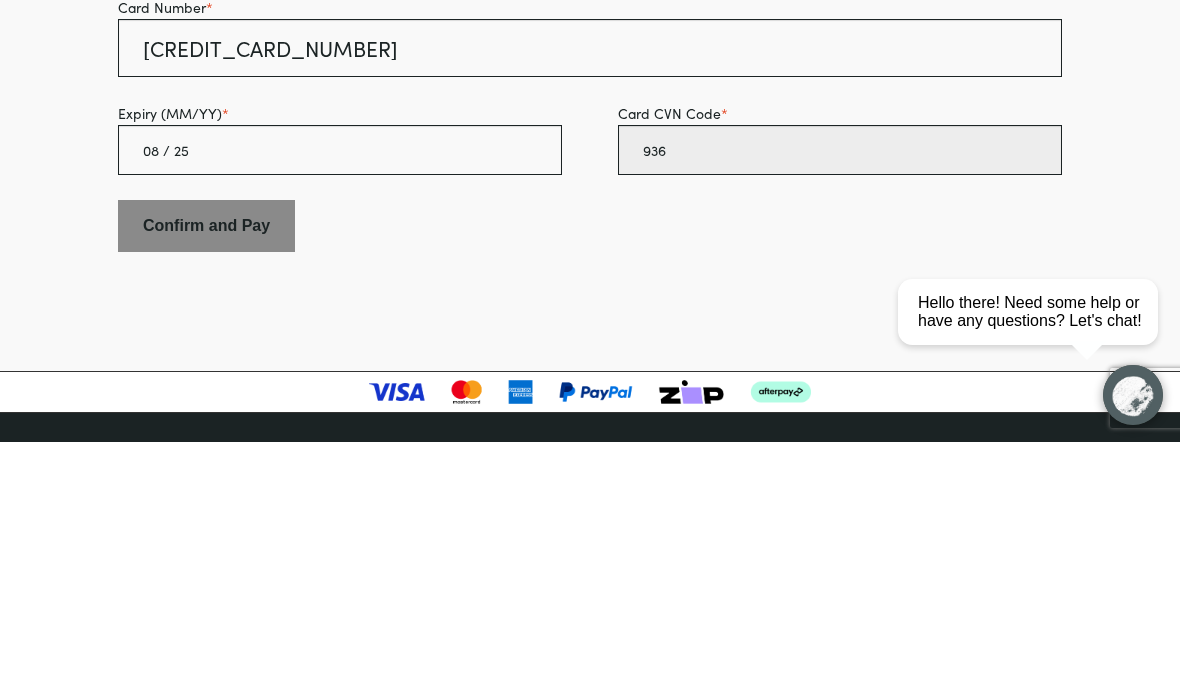 type on "936" 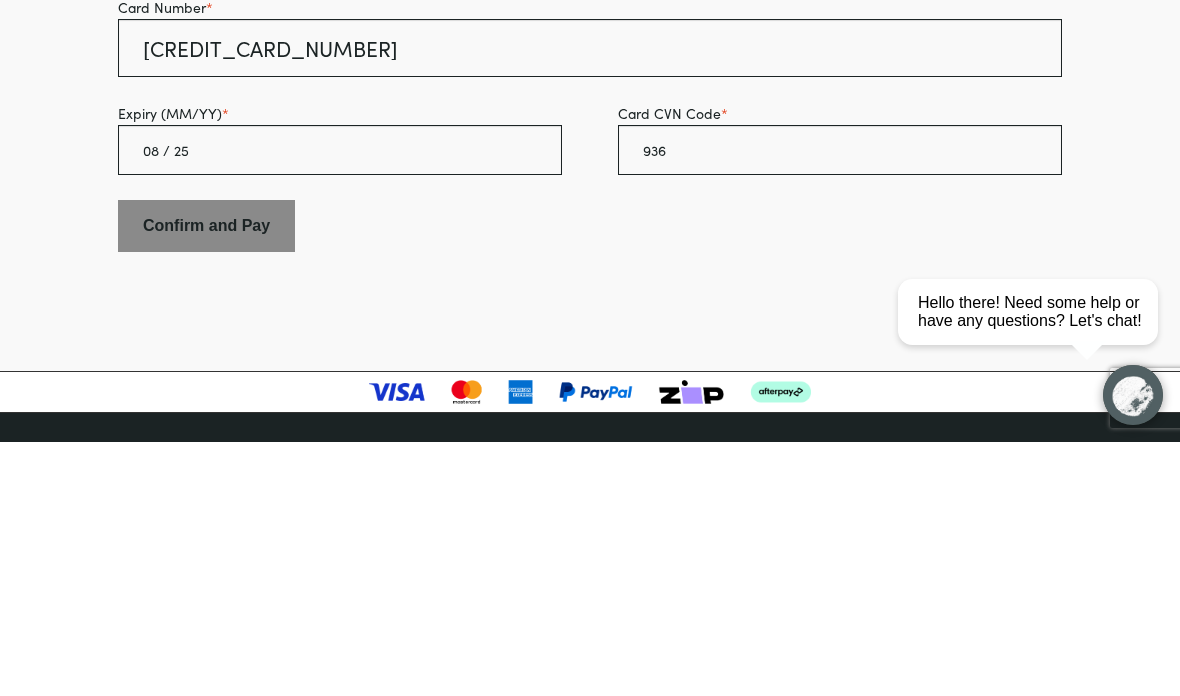 click on "Confirm and Pay" at bounding box center (206, 480) 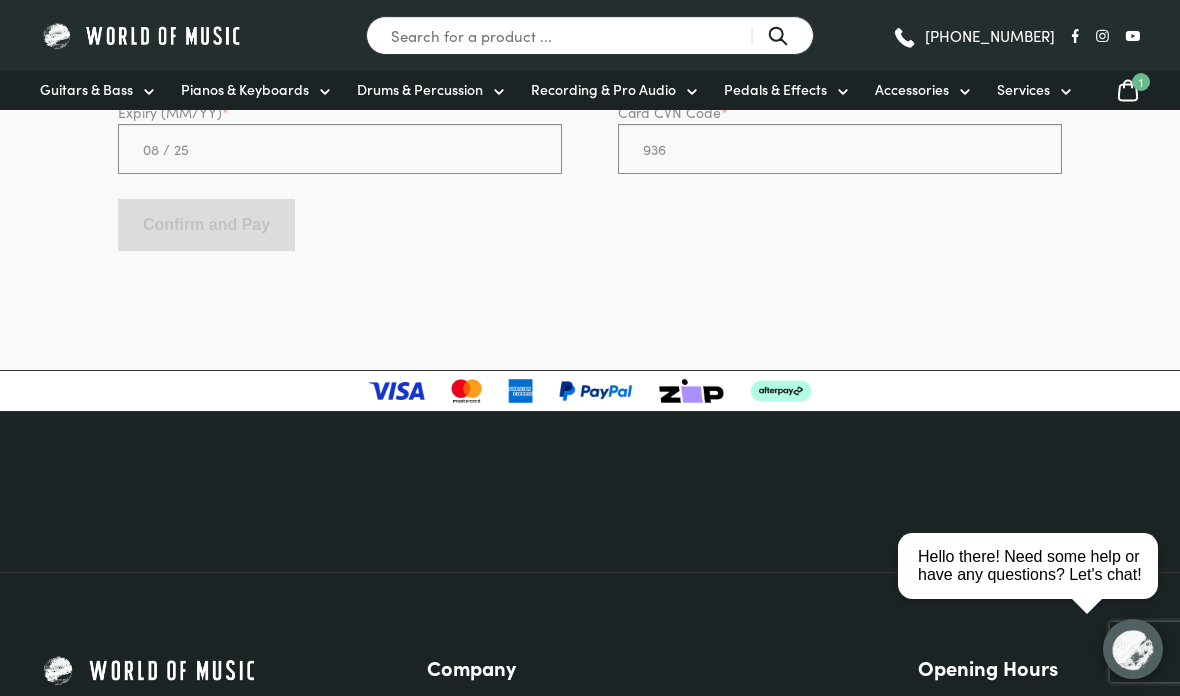 scroll, scrollTop: 732, scrollLeft: 0, axis: vertical 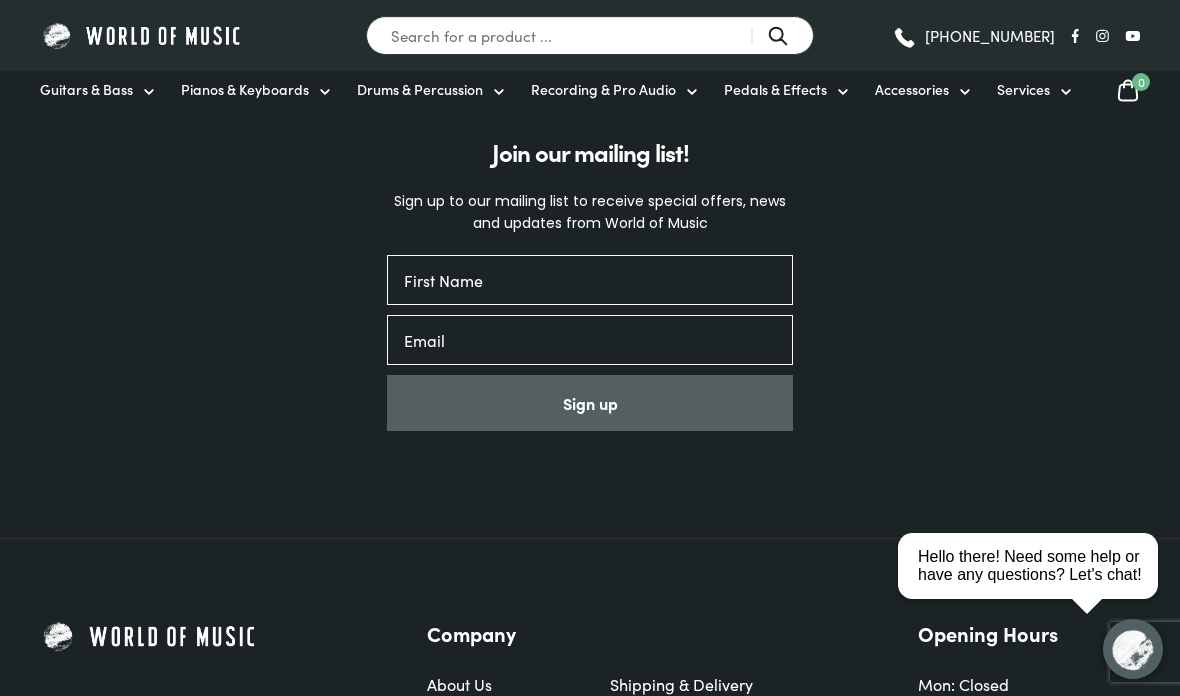 click 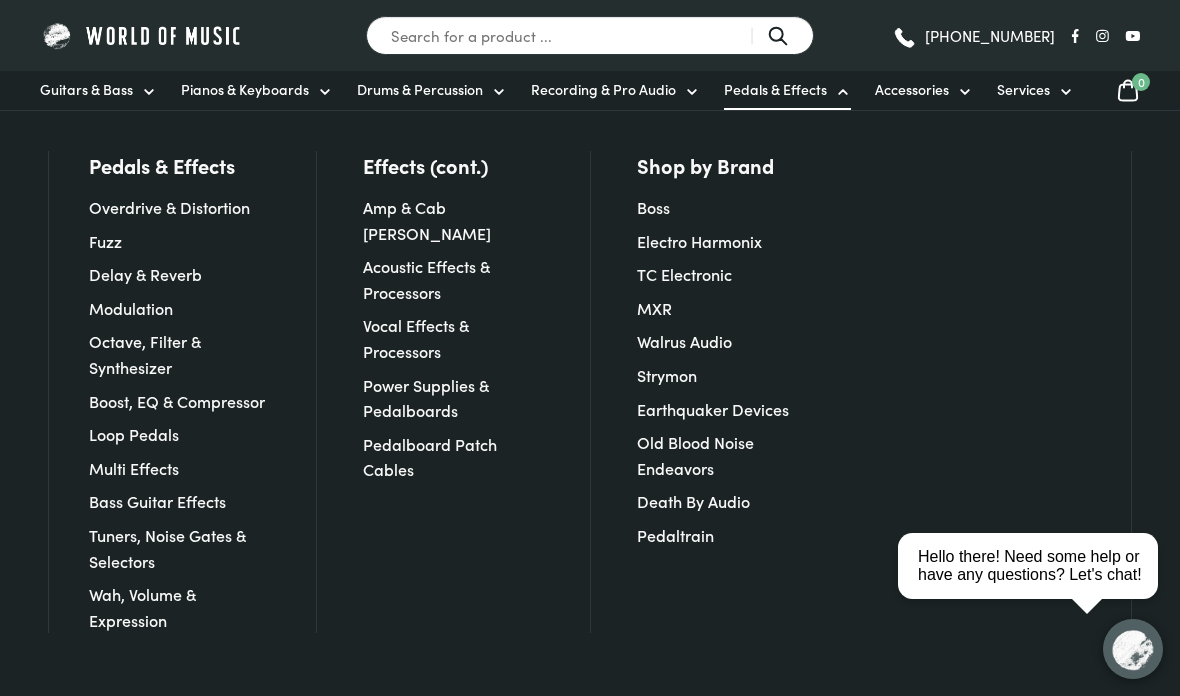 click on "Loop Pedals" at bounding box center (134, 434) 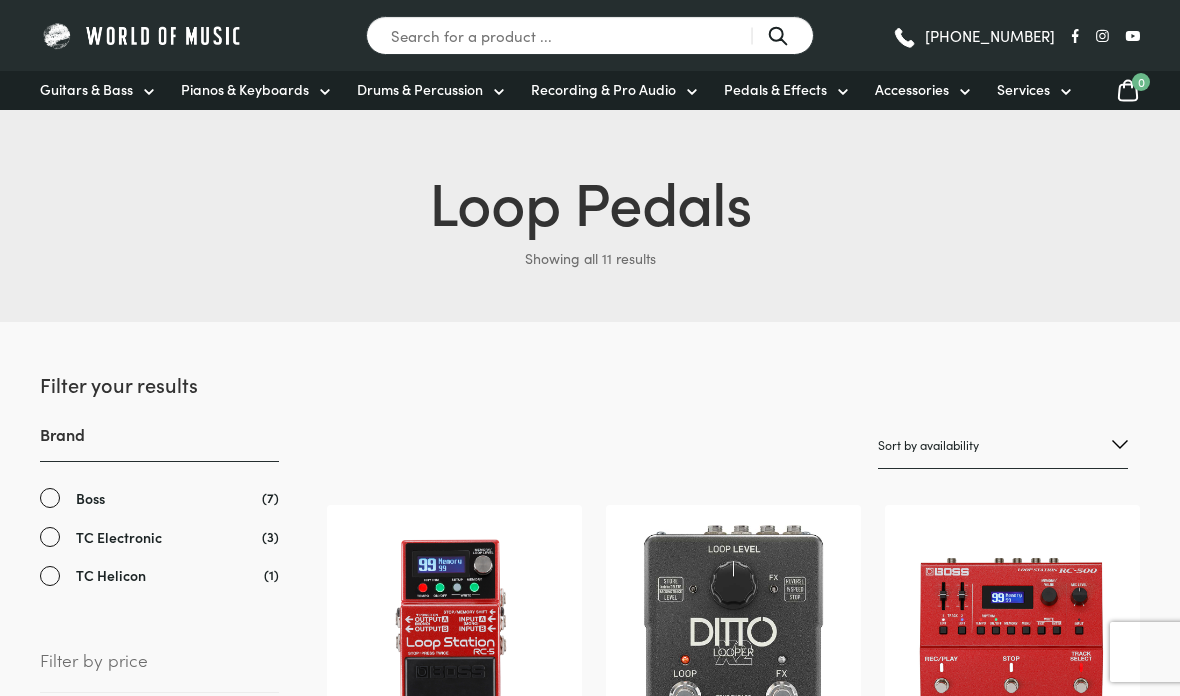 scroll, scrollTop: 0, scrollLeft: 0, axis: both 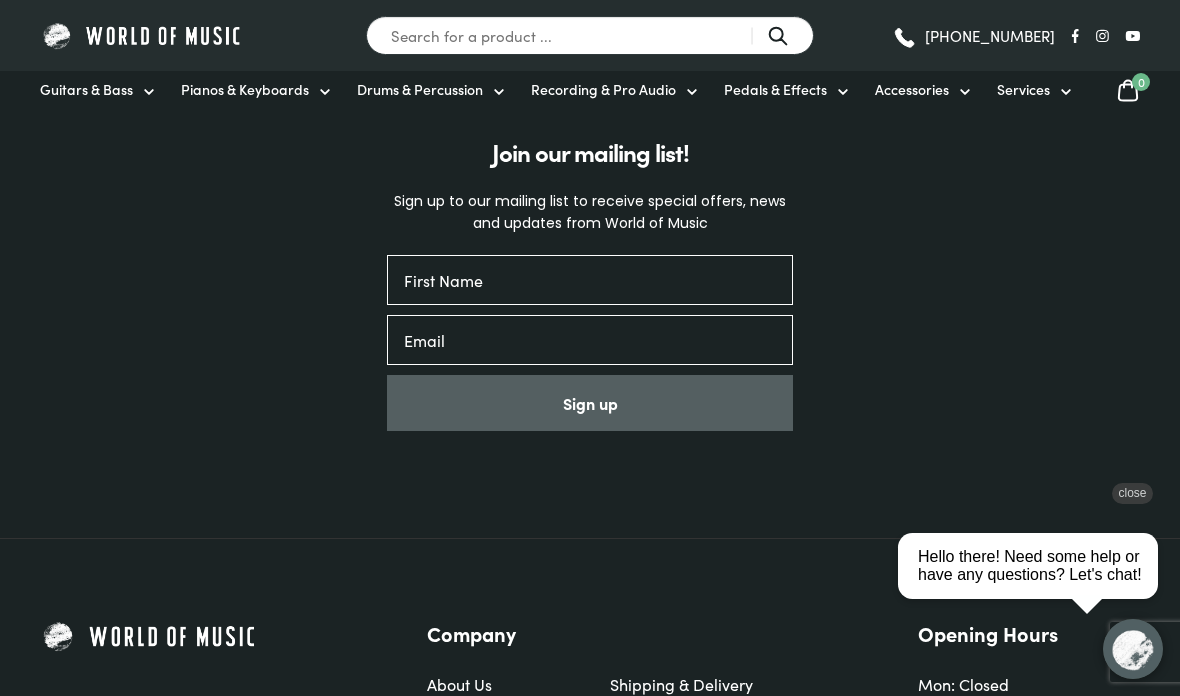 click on "close" at bounding box center [1132, 493] 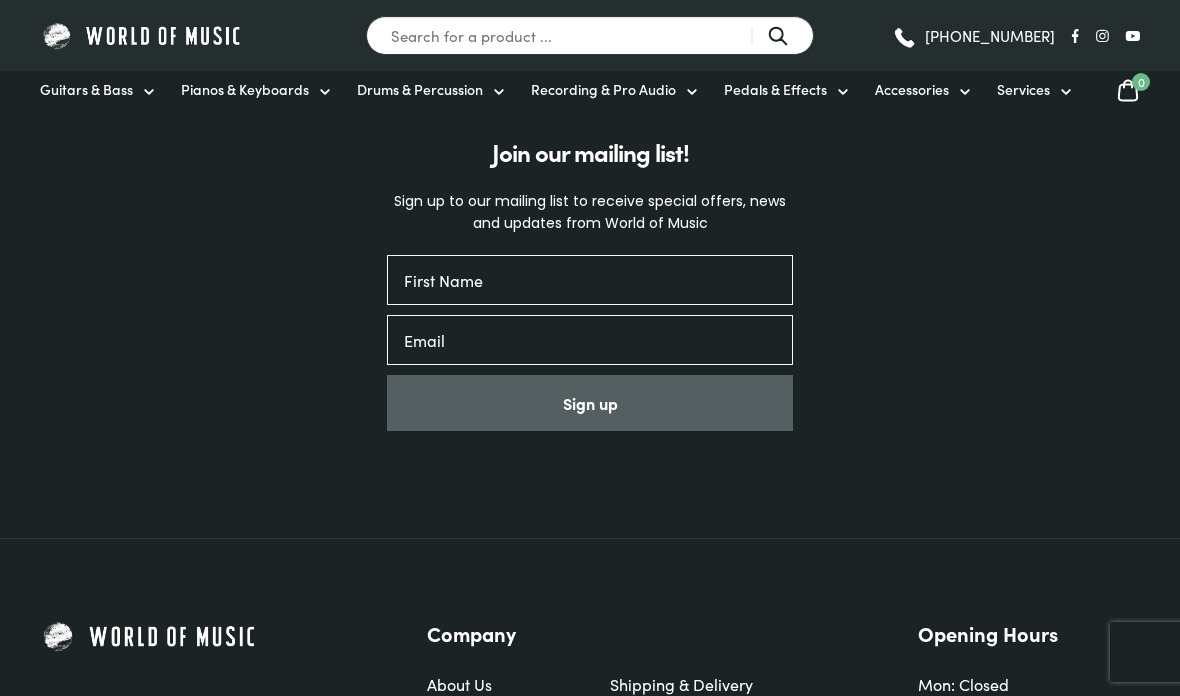 scroll, scrollTop: 516, scrollLeft: 0, axis: vertical 